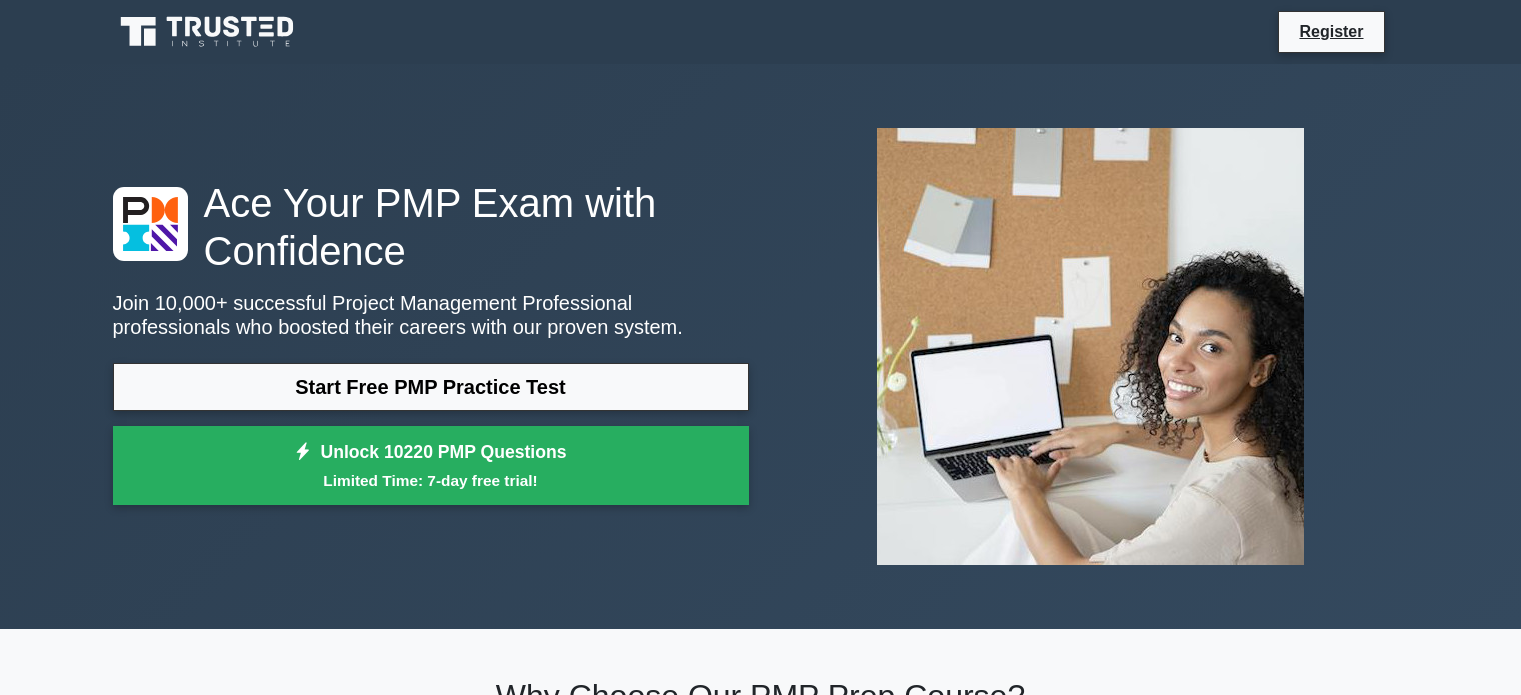 scroll, scrollTop: 0, scrollLeft: 0, axis: both 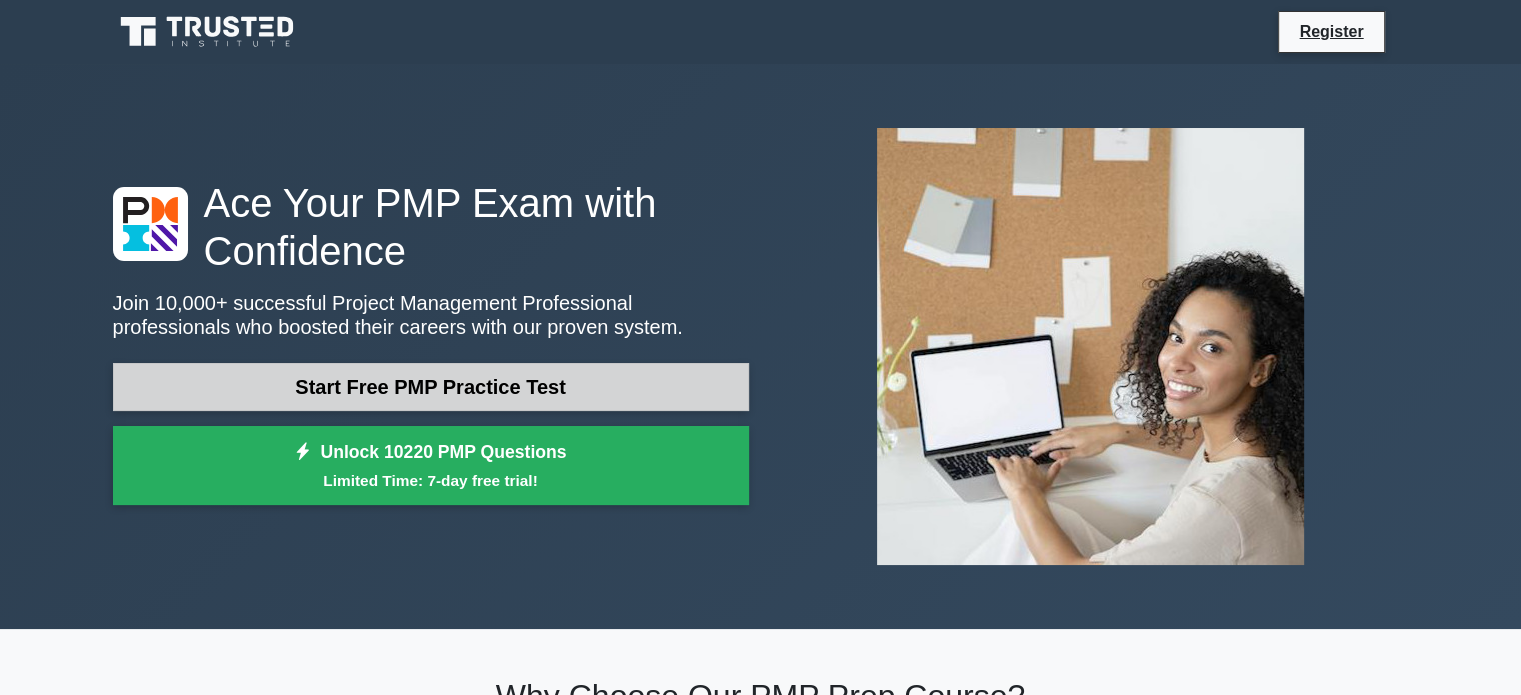 click on "Start Free PMP Practice Test" at bounding box center (431, 387) 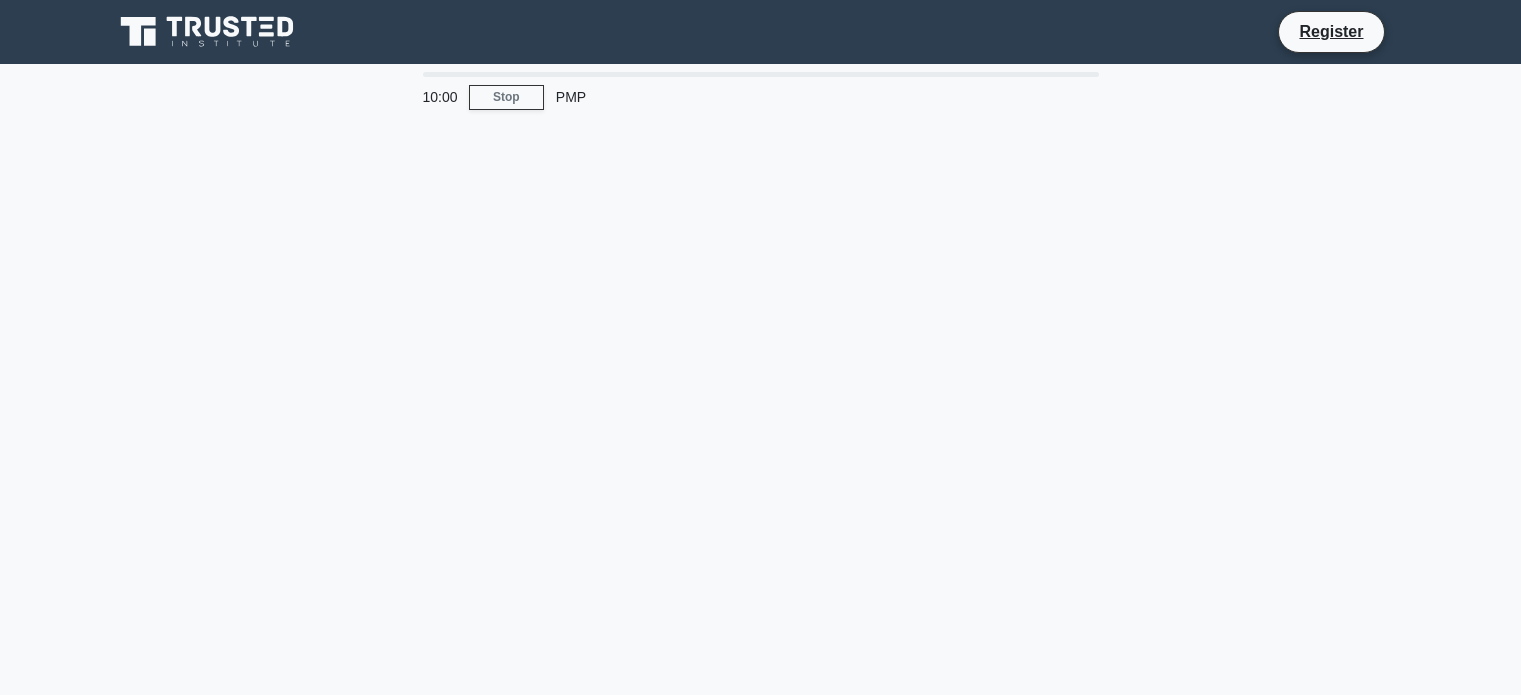 scroll, scrollTop: 0, scrollLeft: 0, axis: both 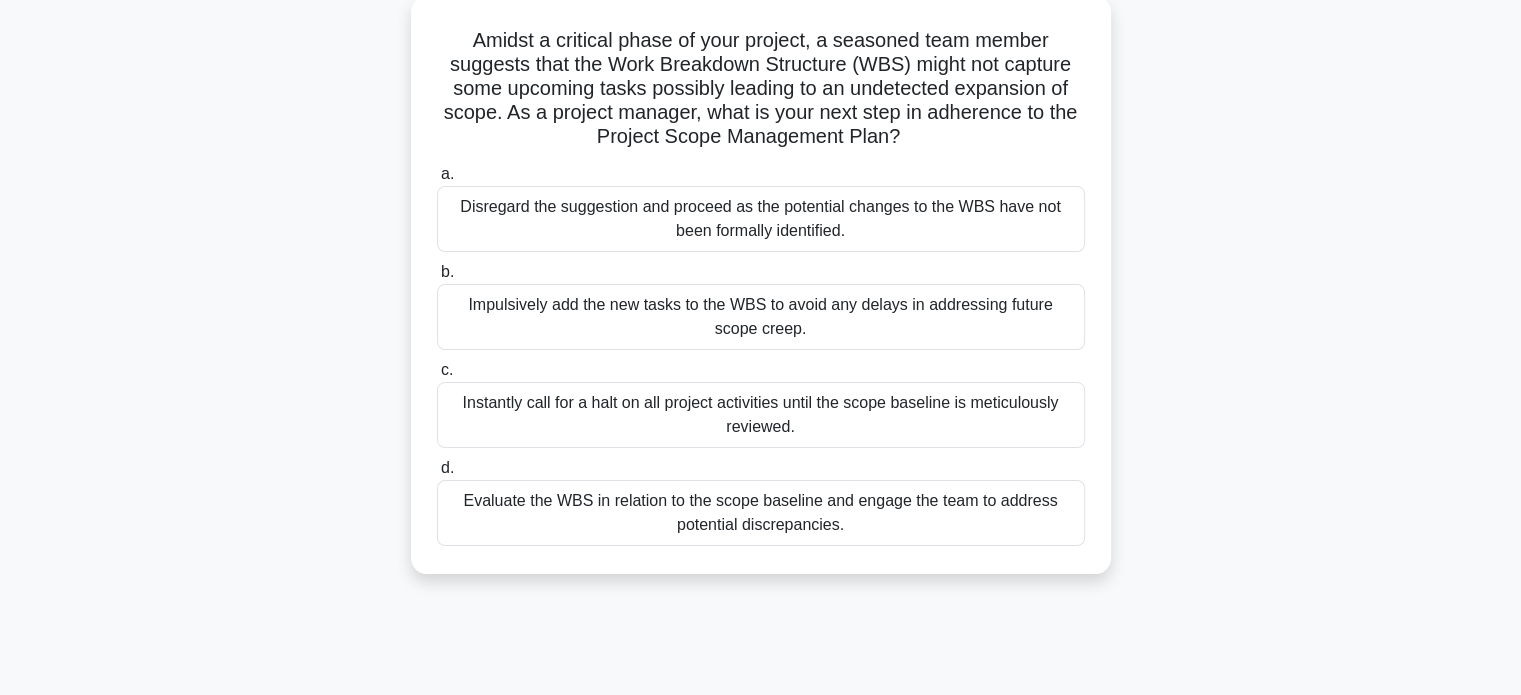 click on "Evaluate the WBS in relation to the scope baseline and engage the team to address potential discrepancies." at bounding box center (761, 513) 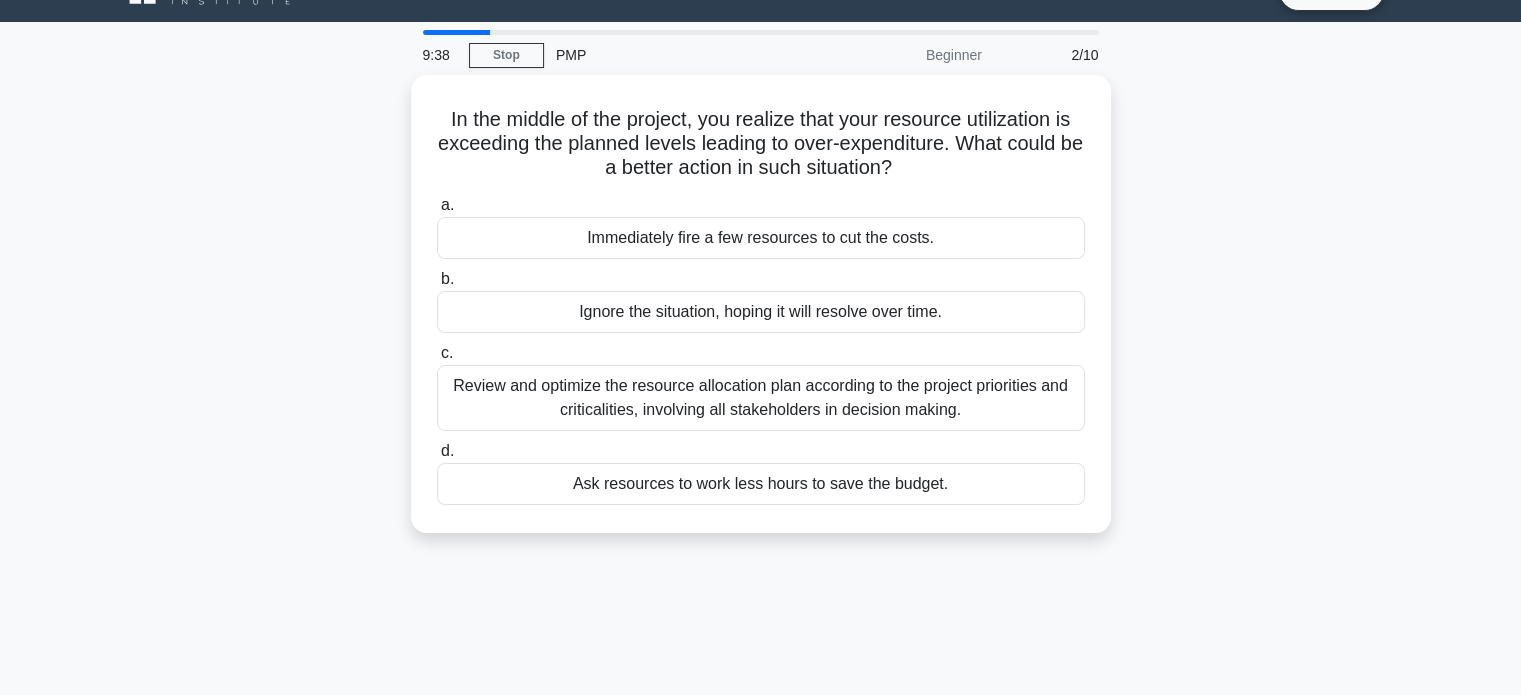 scroll, scrollTop: 0, scrollLeft: 0, axis: both 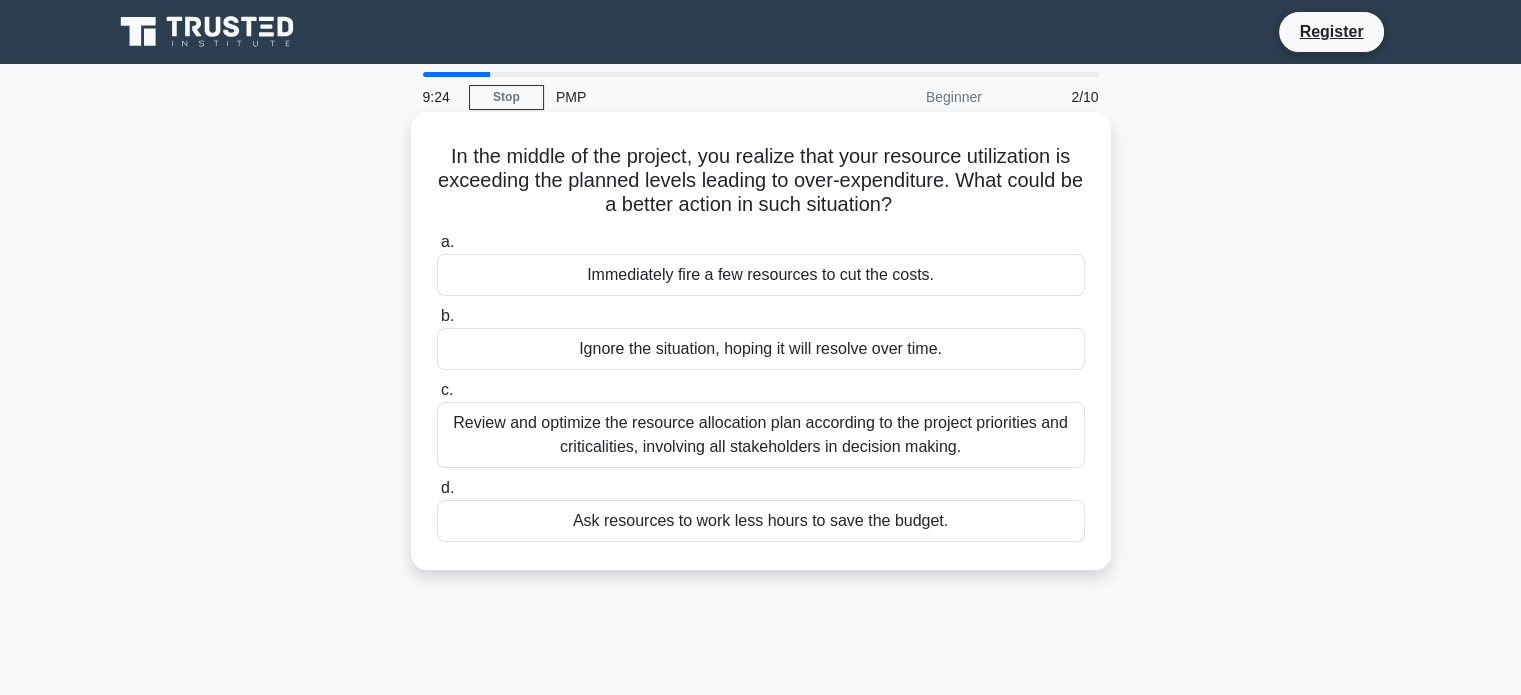 click on "Review and optimize the resource allocation plan according to the project priorities and criticalities, involving all stakeholders in decision making." at bounding box center [761, 435] 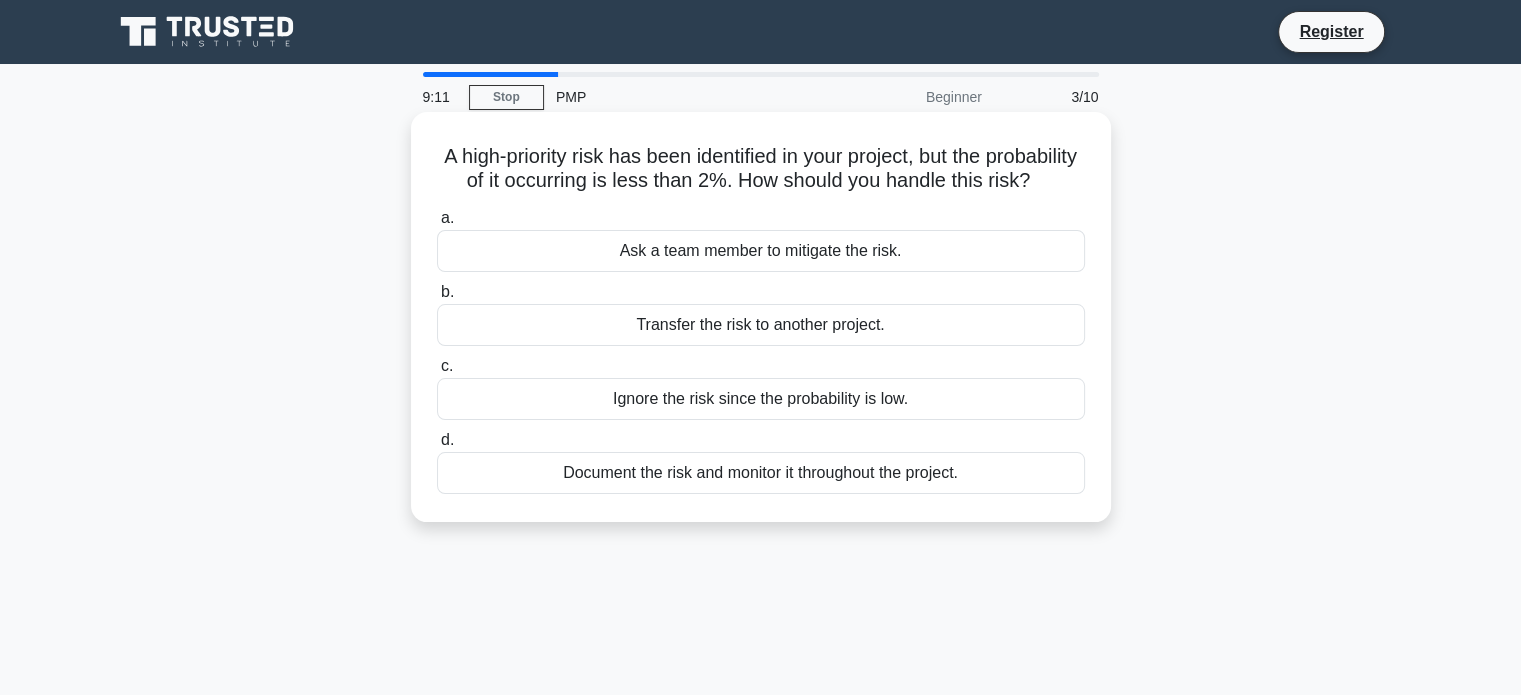 click on "Document the risk and monitor it throughout the project." at bounding box center (761, 473) 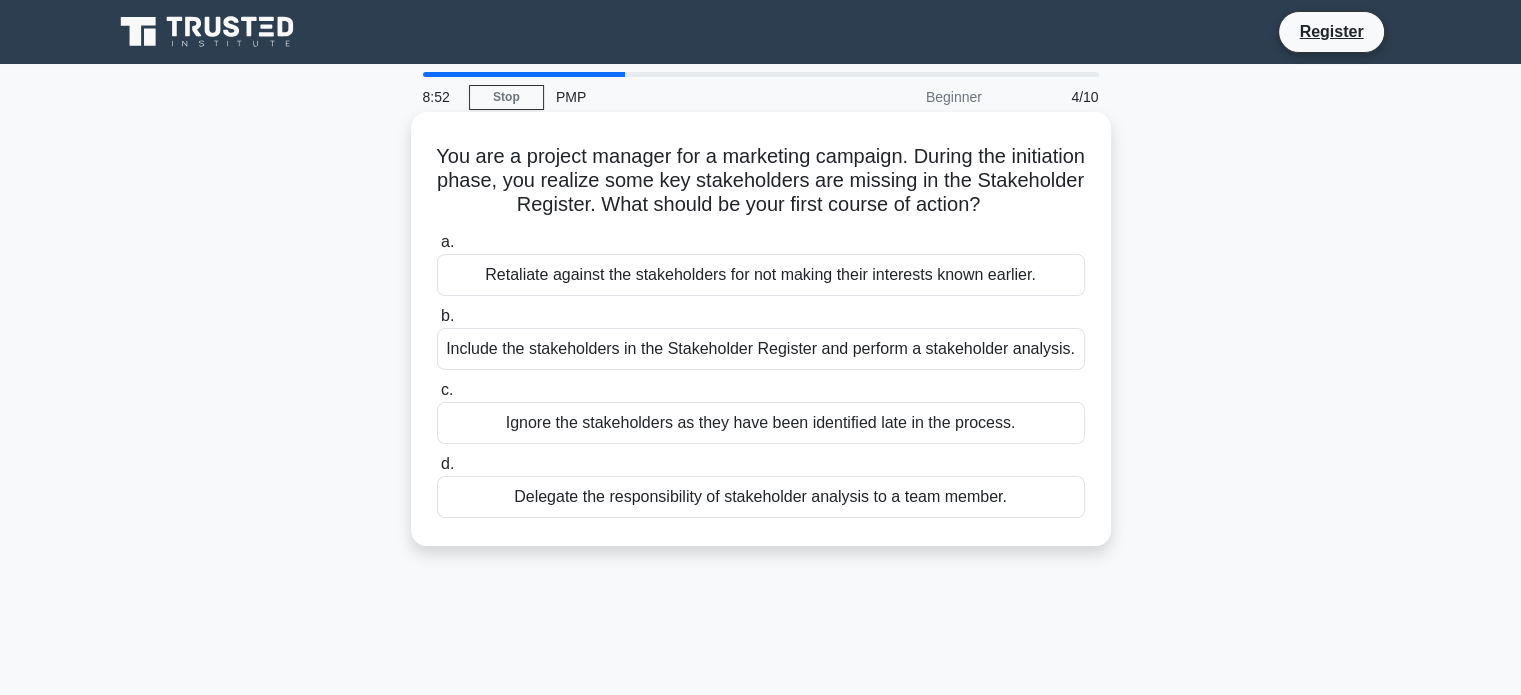 click on "Include the stakeholders in the Stakeholder Register and perform a stakeholder analysis." at bounding box center [761, 349] 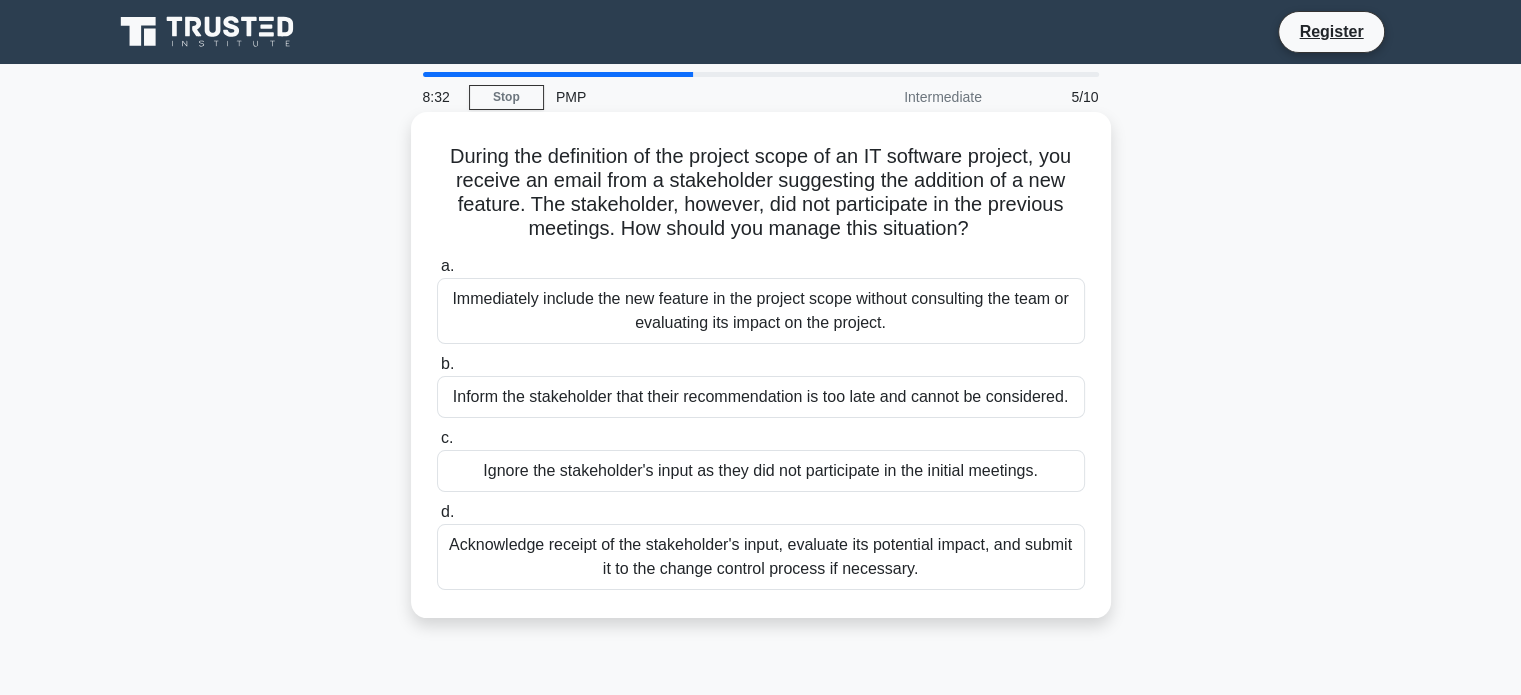 click on "Inform the stakeholder that their recommendation is too late and cannot be considered." at bounding box center [761, 397] 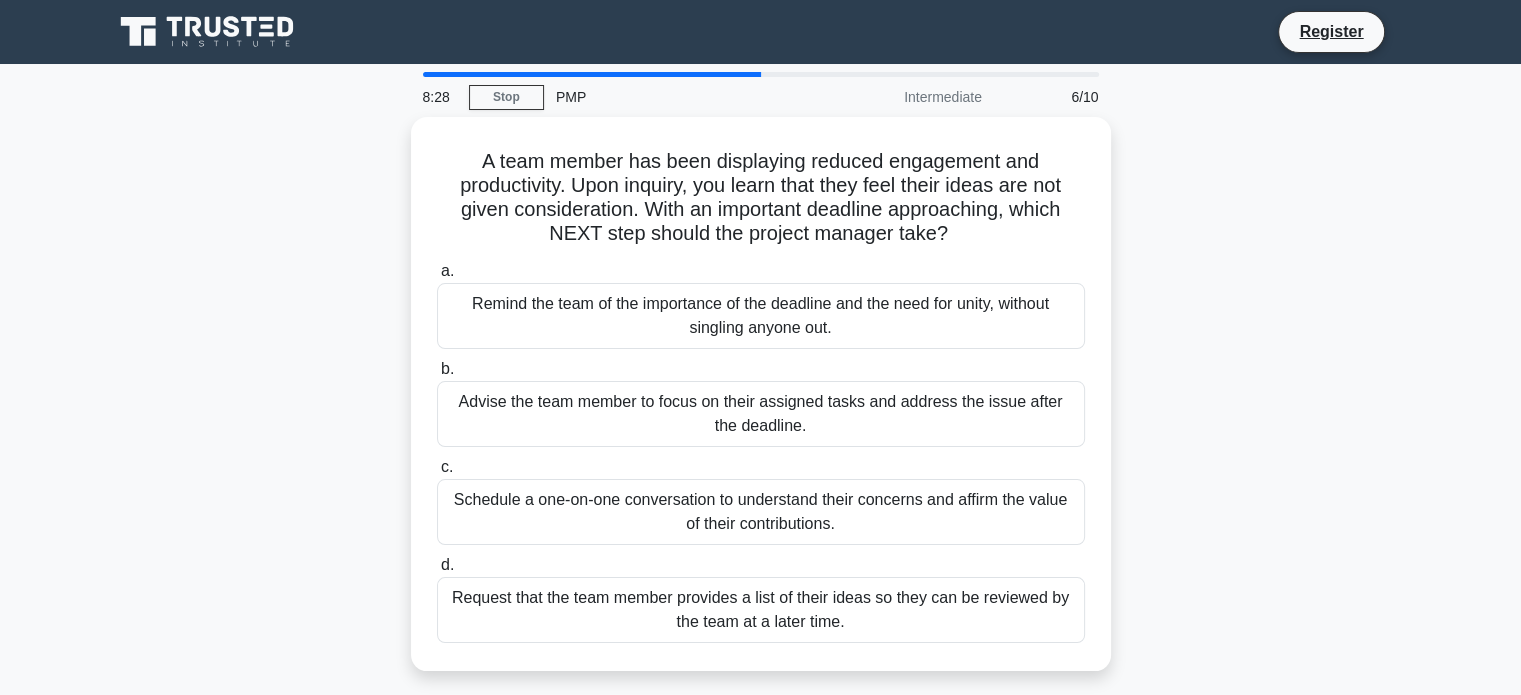 scroll, scrollTop: 0, scrollLeft: 0, axis: both 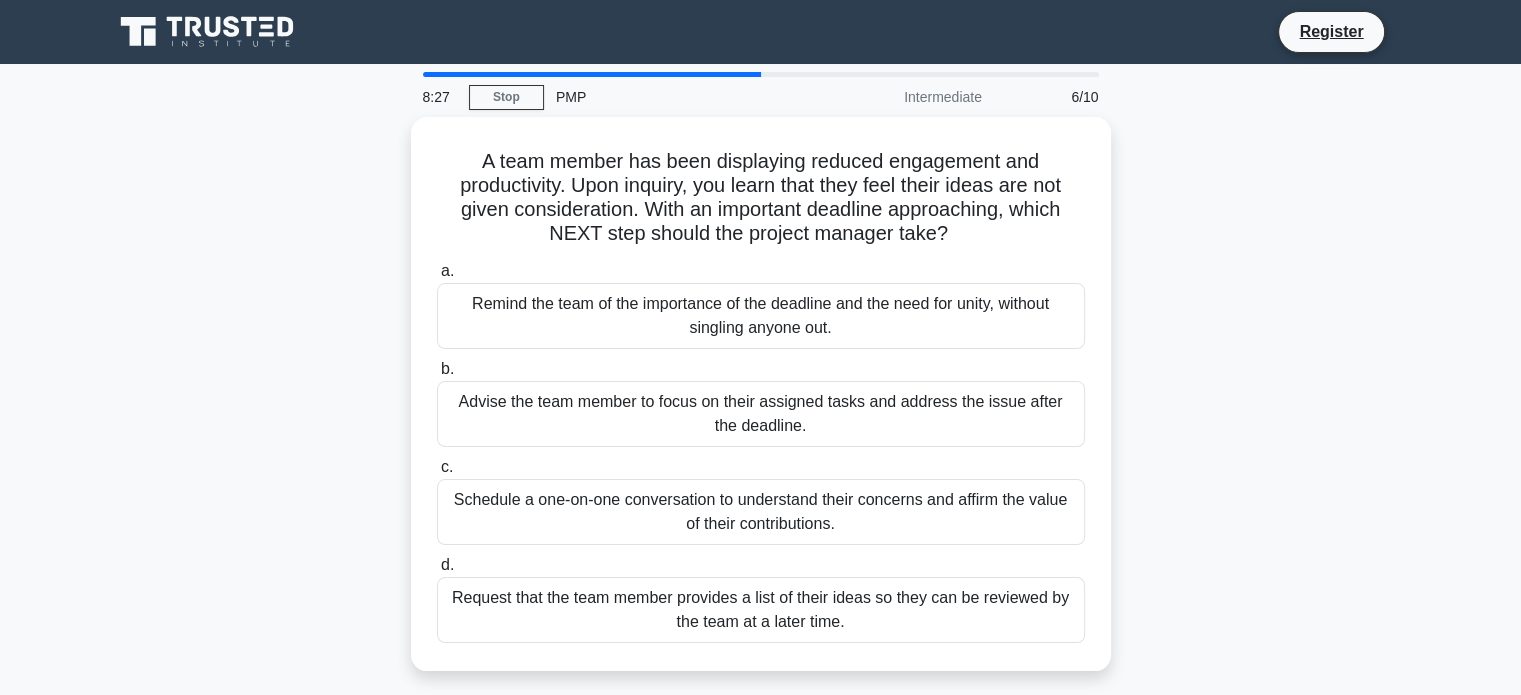click on "Intermediate" at bounding box center [906, 97] 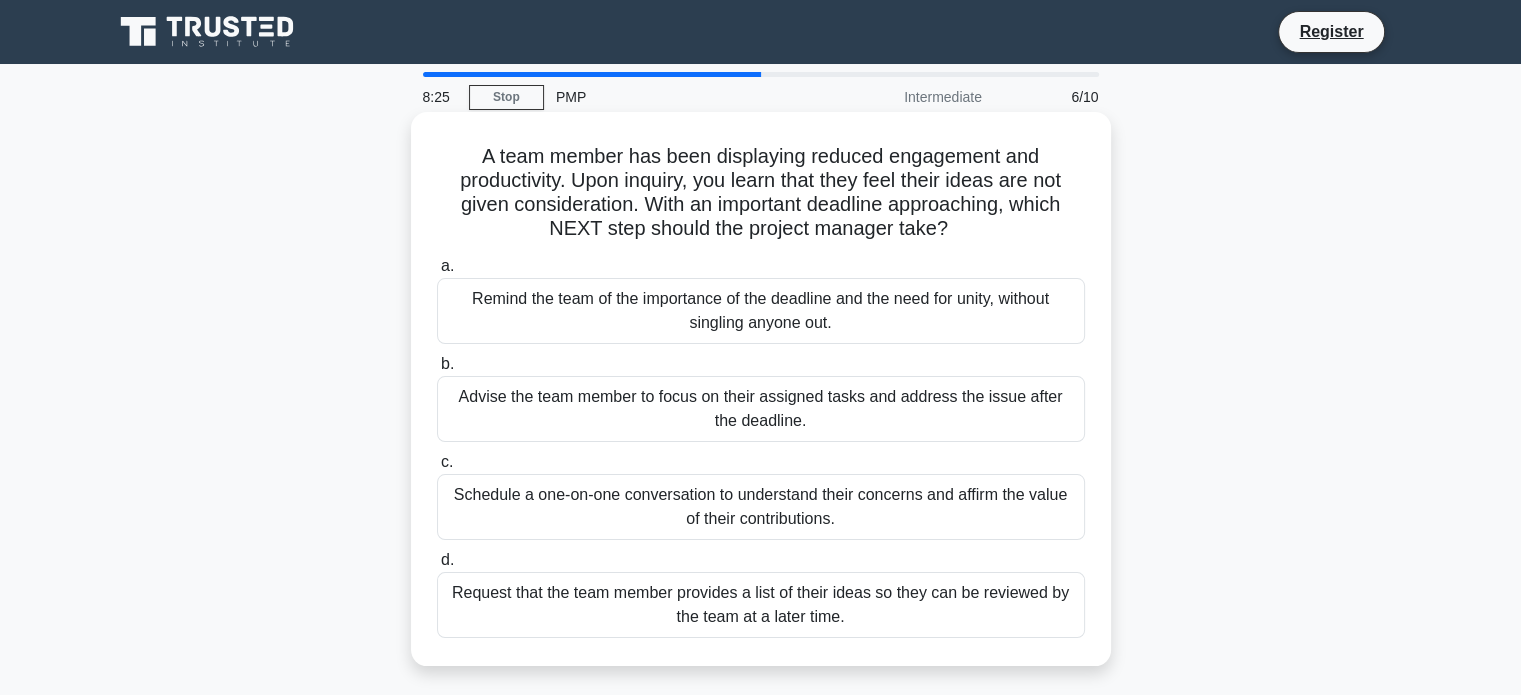 scroll, scrollTop: 0, scrollLeft: 0, axis: both 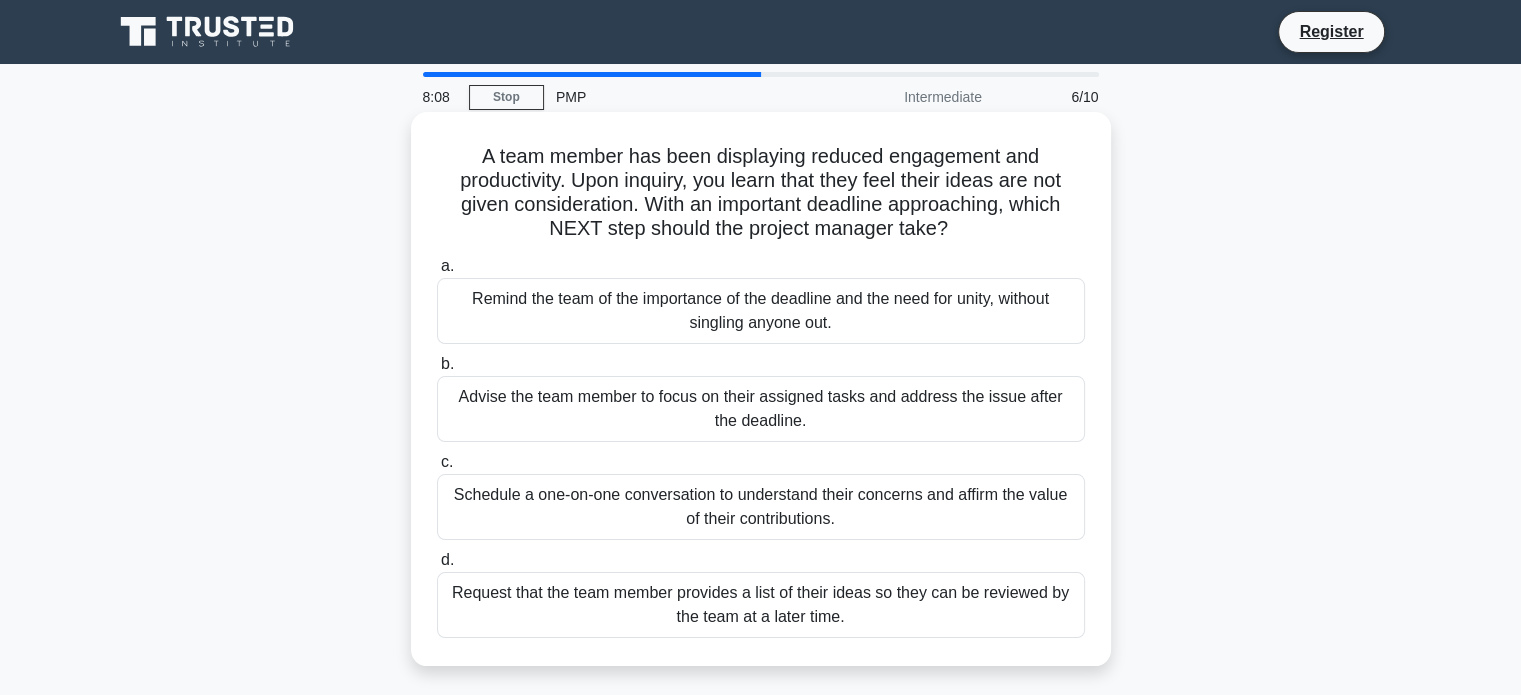 click on "Schedule a one-on-one conversation to understand their concerns and affirm the value of their contributions." at bounding box center (761, 507) 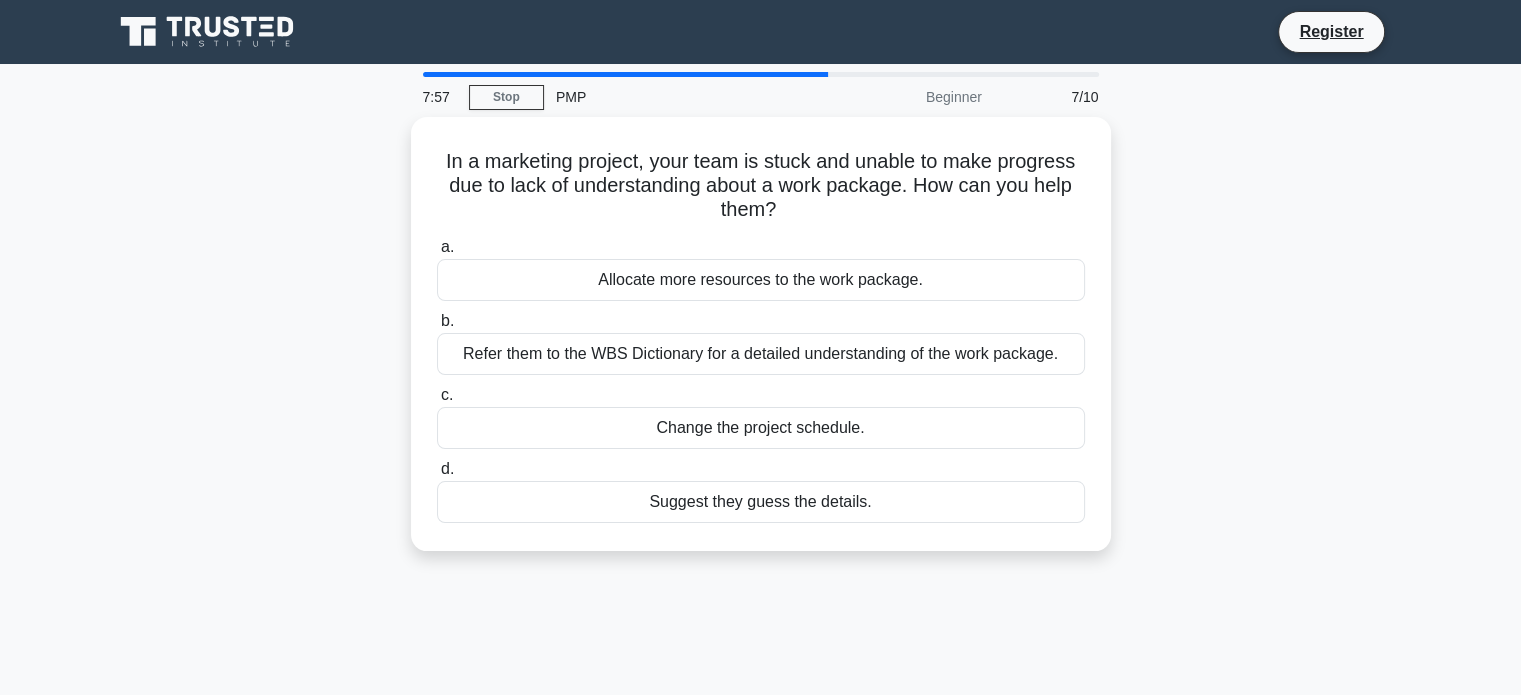 click on "Suggest they guess the details." at bounding box center [761, 502] 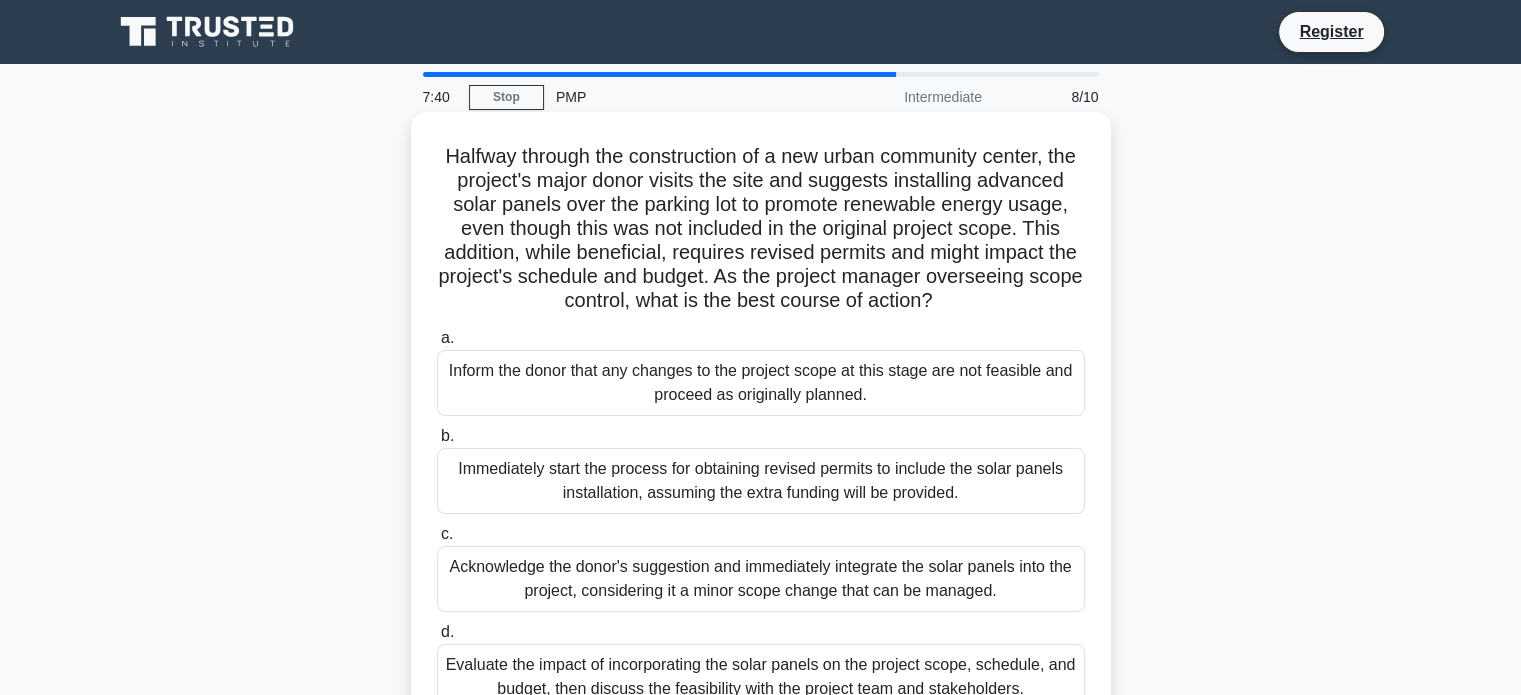click on "Halfway through the construction of a new urban community center, the project's major donor visits the site and suggests installing advanced solar panels over the parking lot to promote renewable energy usage, even though this was not included in the original project scope. This addition, while beneficial, requires revised permits and might impact the project's schedule and budget. As the project manager overseeing scope control, what is the best course of action?
.spinner_0XTQ{transform-origin:center;animation:spinner_y6GP .75s linear infinite}@keyframes spinner_y6GP{100%{transform:rotate(360deg)}}" at bounding box center (761, 229) 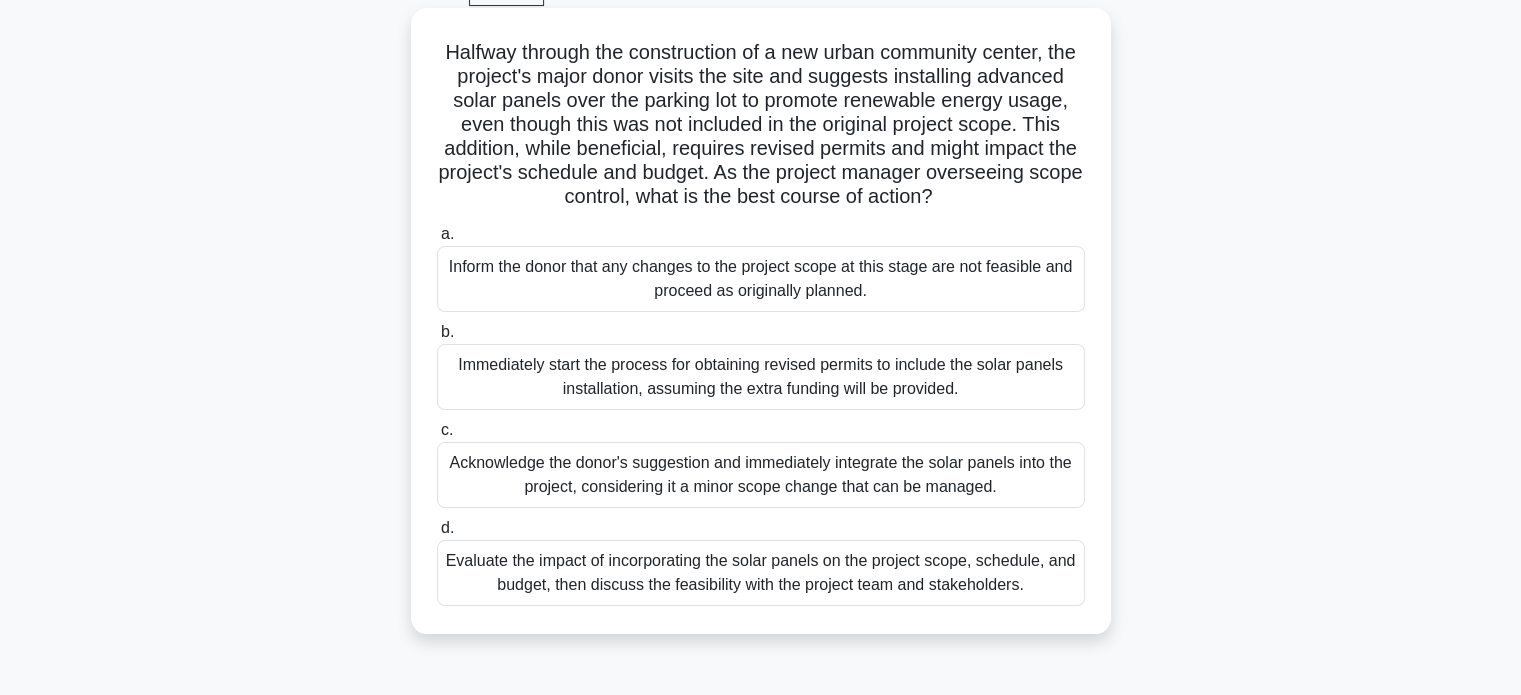 scroll, scrollTop: 104, scrollLeft: 0, axis: vertical 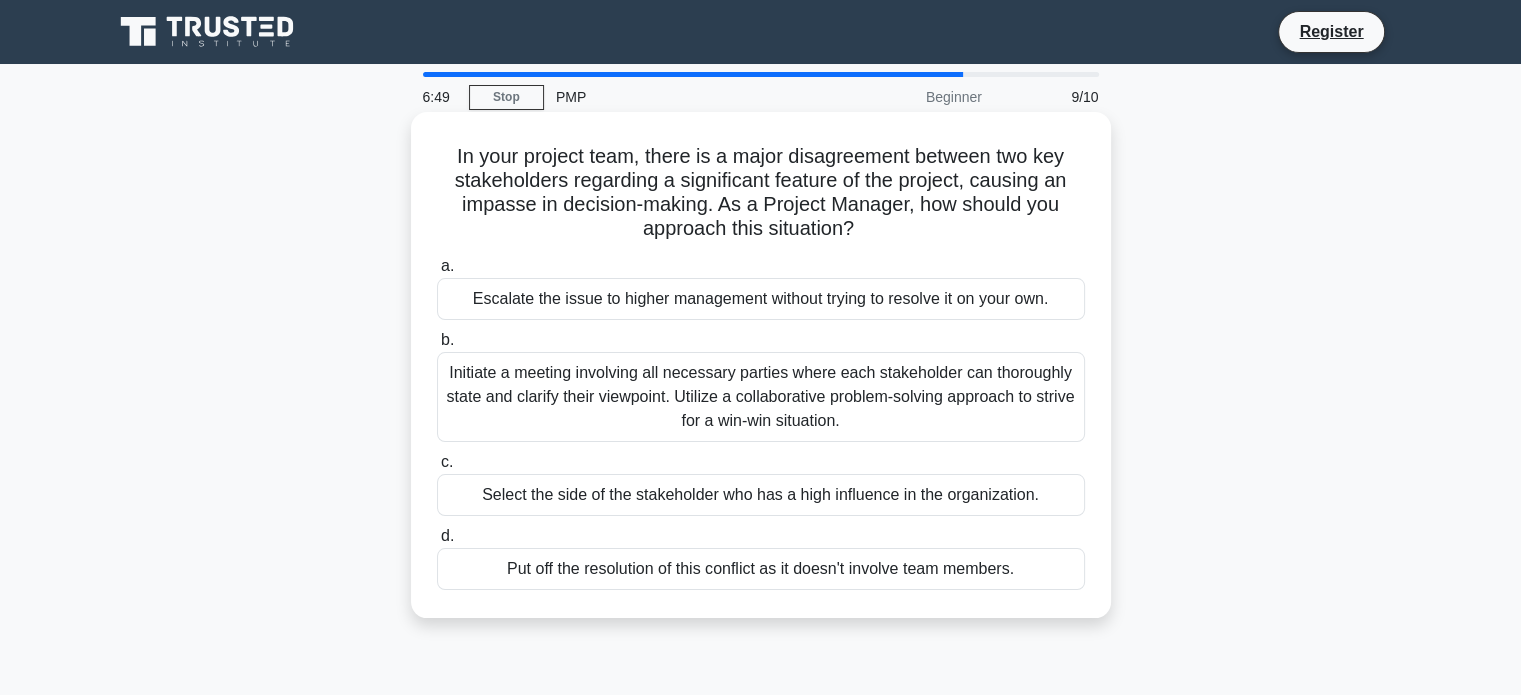 click on "Initiate a meeting involving all necessary parties where each stakeholder can thoroughly state and clarify their viewpoint. Utilize a collaborative problem-solving approach to strive for a win-win situation." at bounding box center [761, 397] 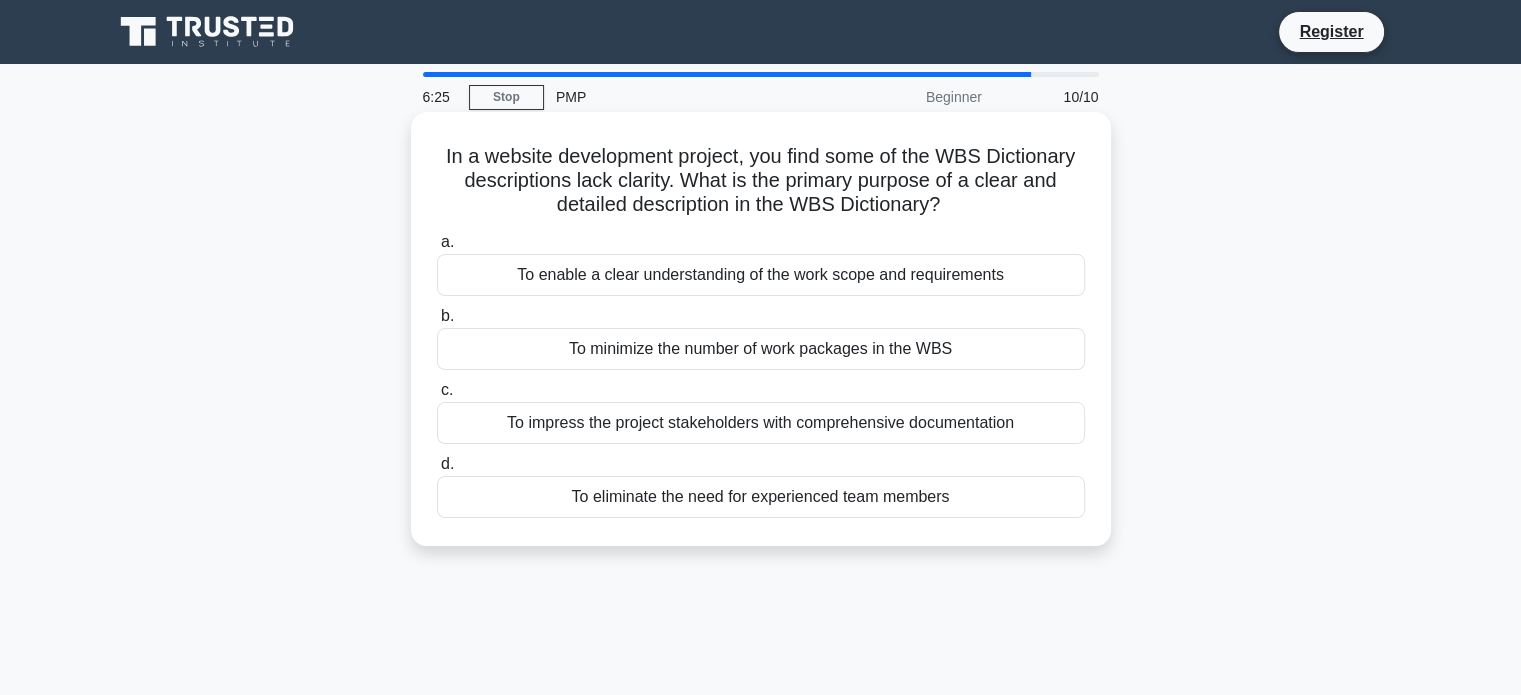 click on "To enable a clear understanding of the work scope and requirements" at bounding box center [761, 275] 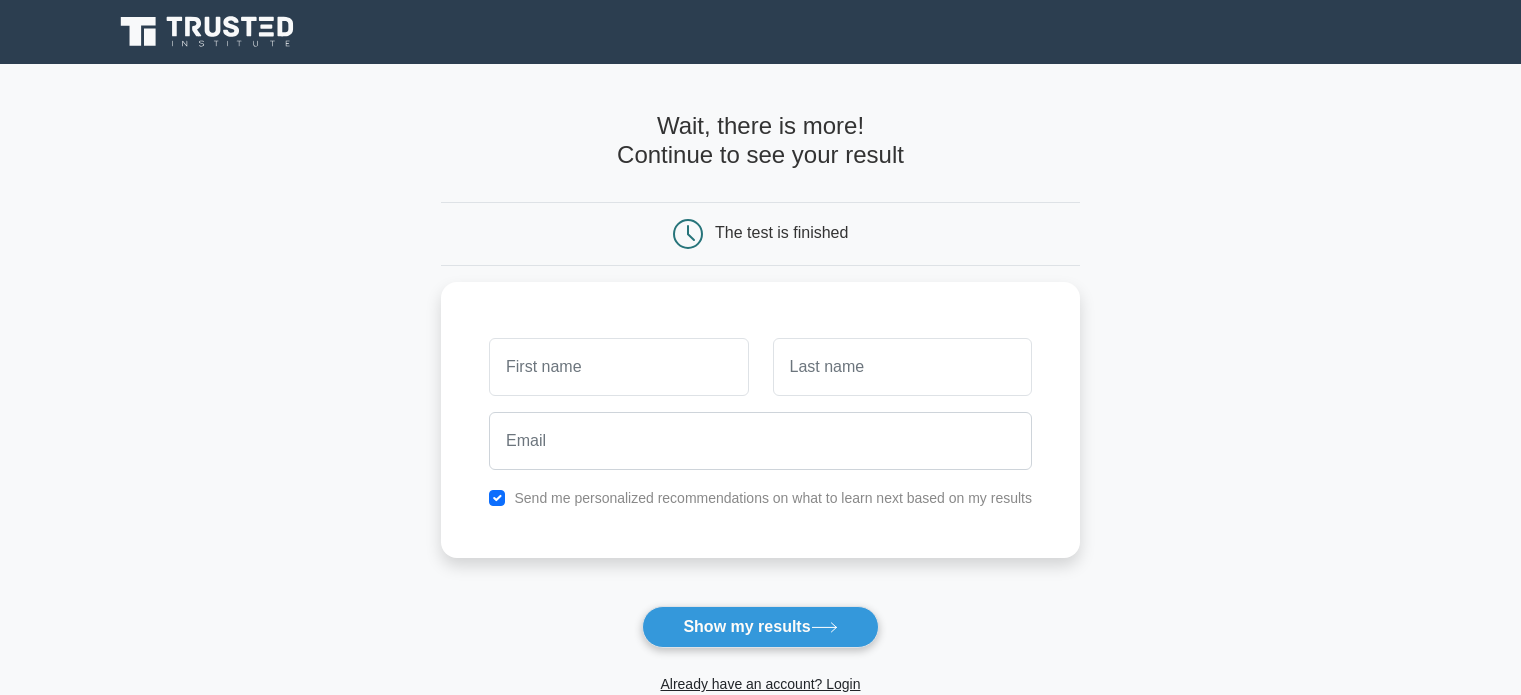 scroll, scrollTop: 0, scrollLeft: 0, axis: both 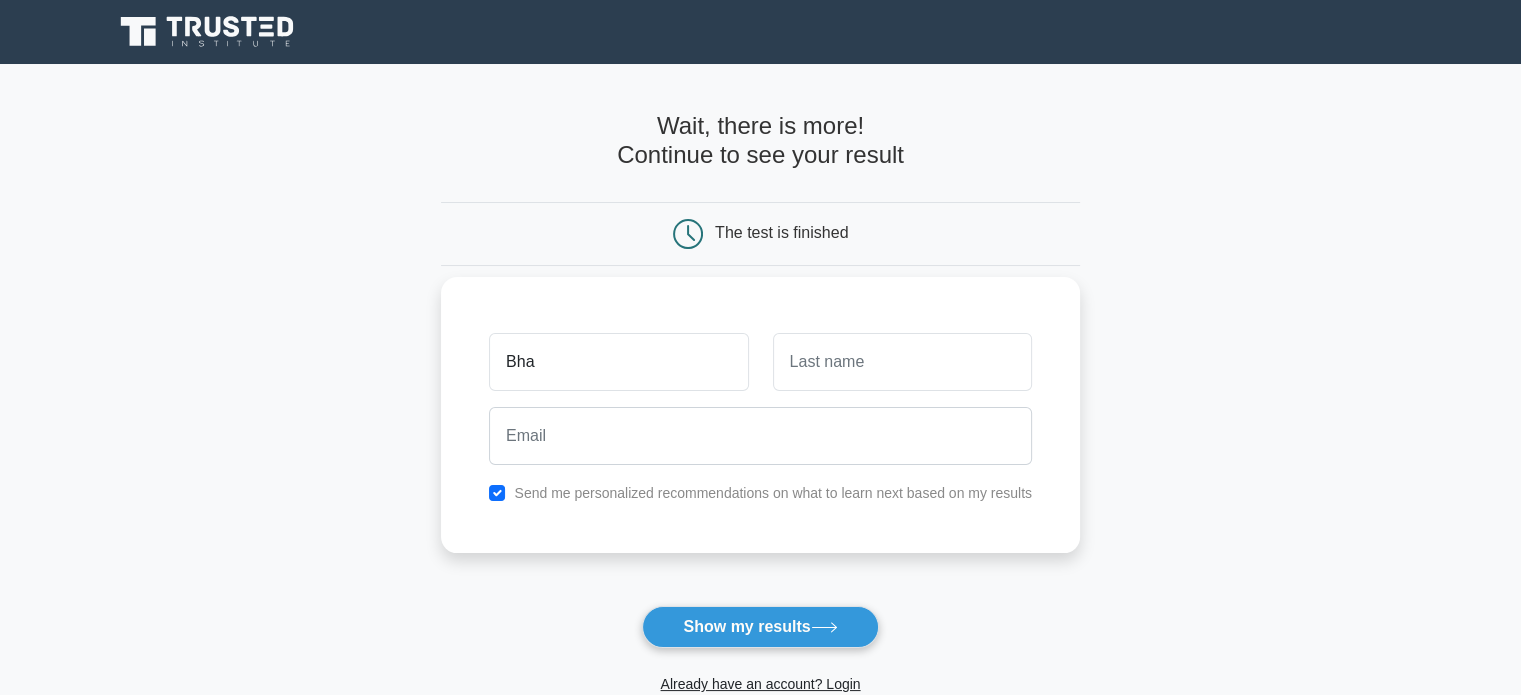 type on "[FIRST]" 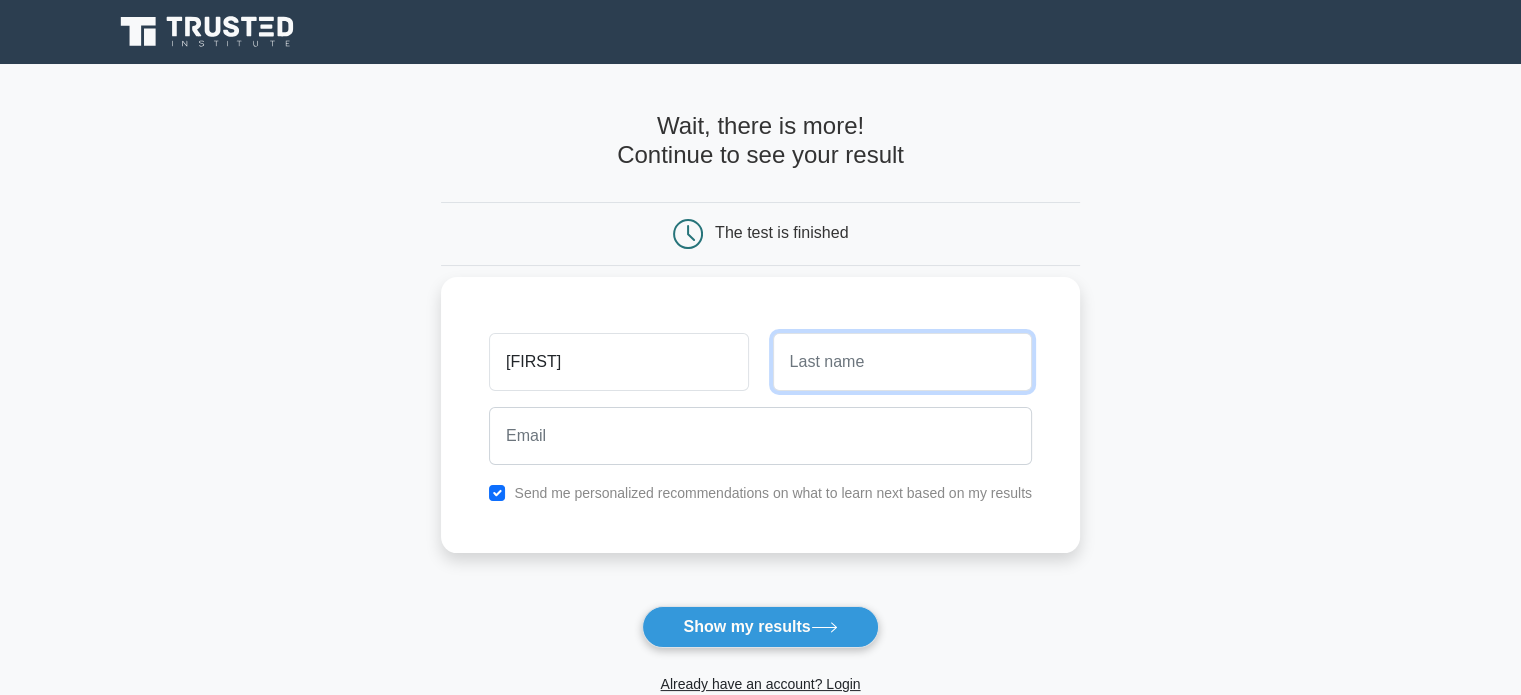 click at bounding box center (902, 362) 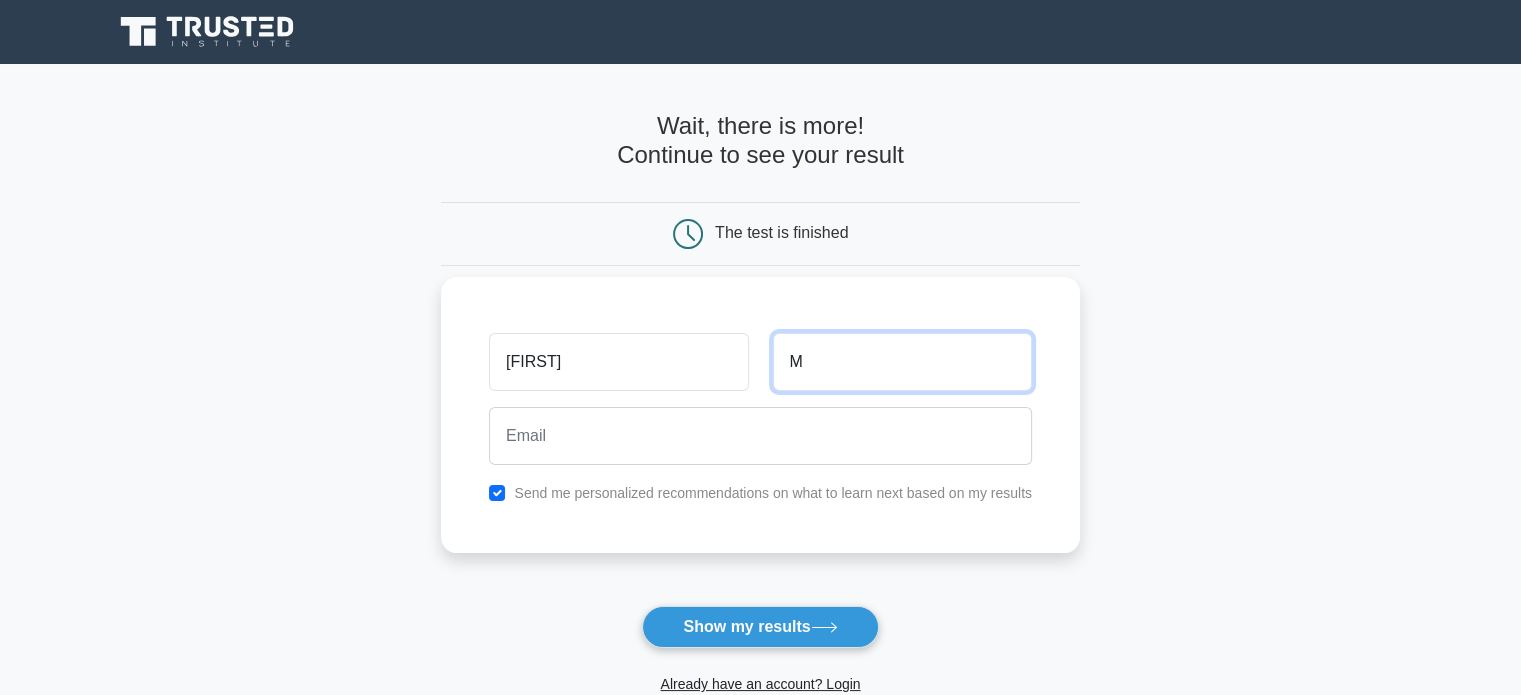 type on "M" 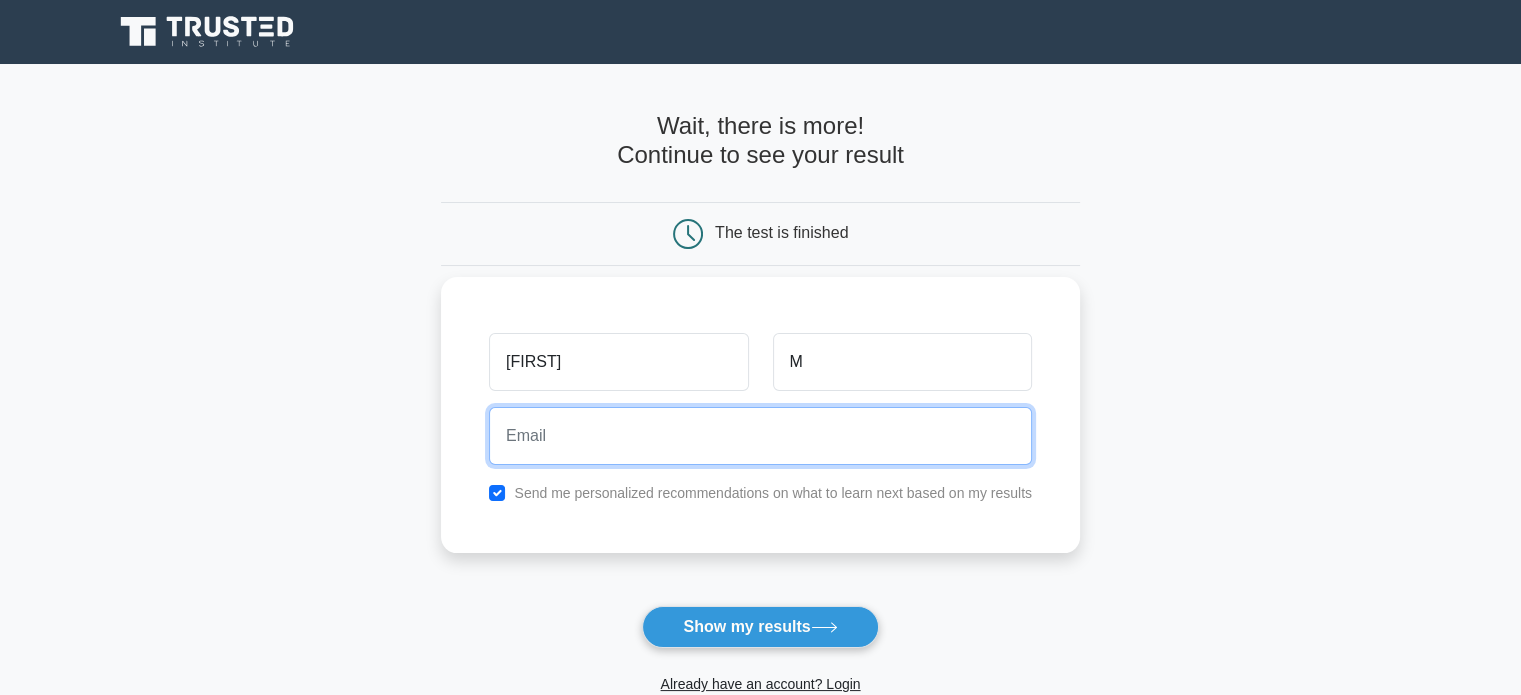 click at bounding box center (760, 436) 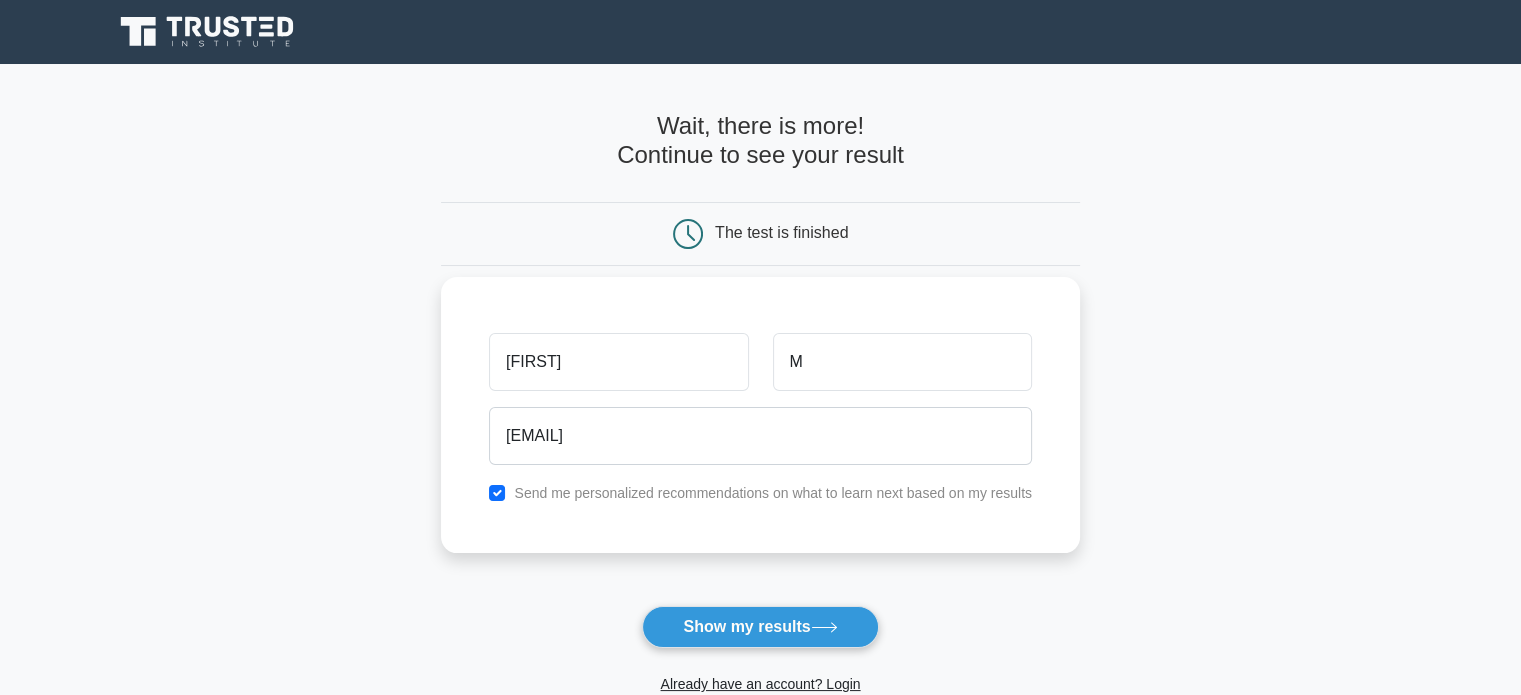 click on "Send me personalized recommendations on what to learn next based on my results" at bounding box center (760, 493) 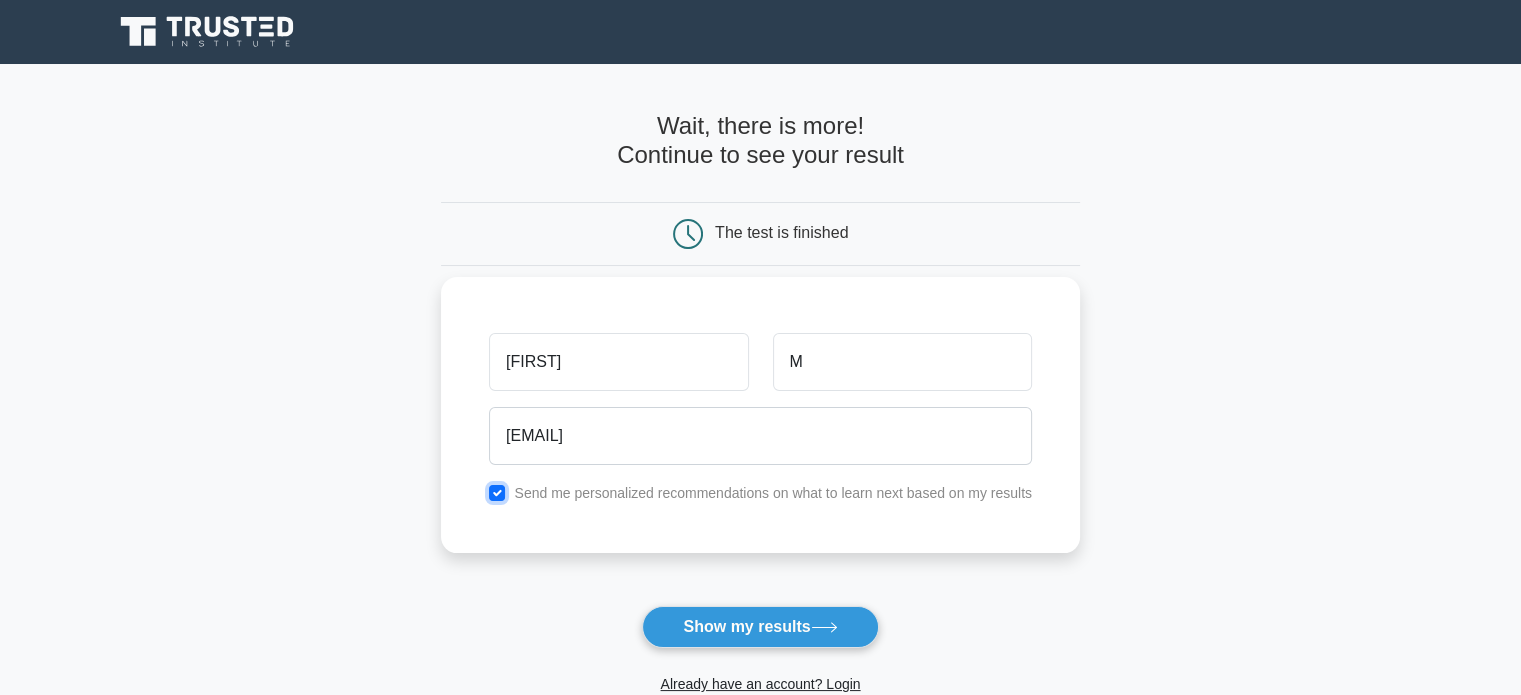 click at bounding box center [497, 493] 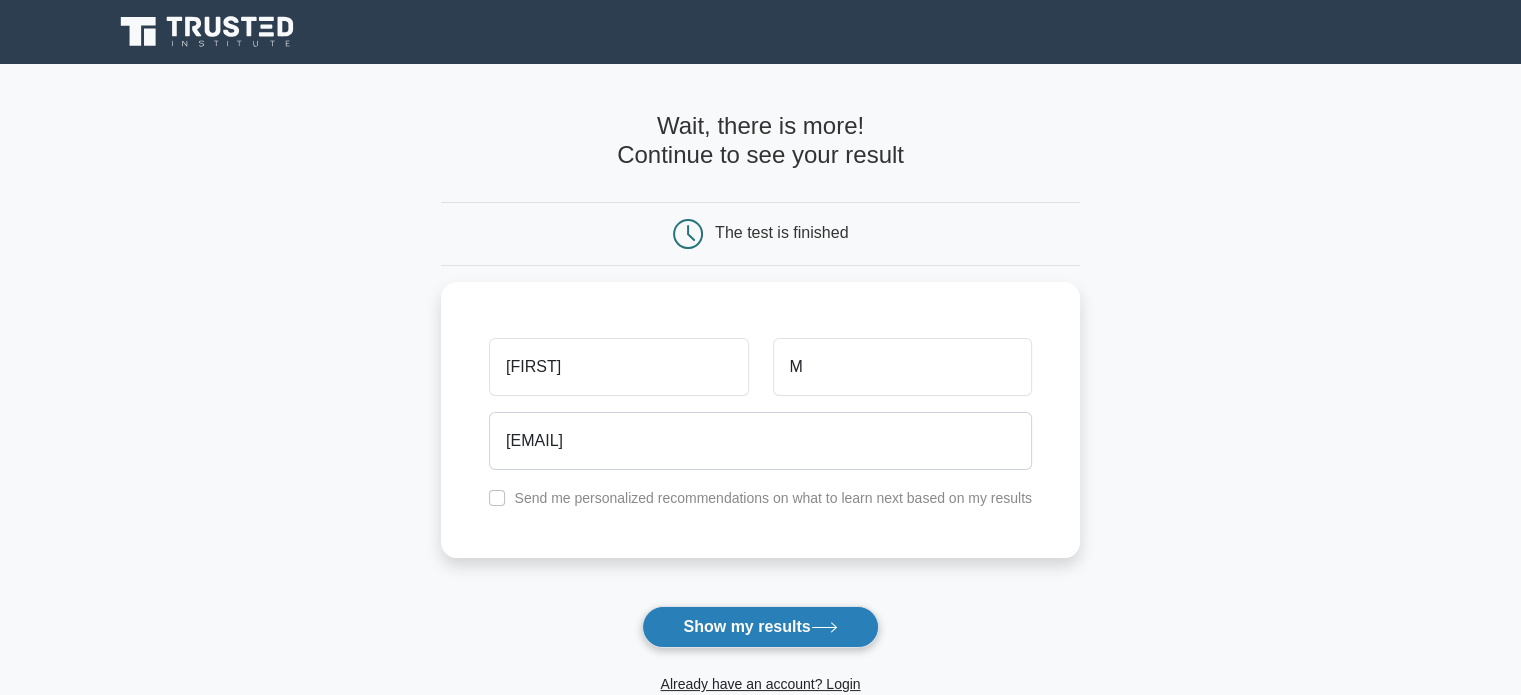 click on "Show my results" at bounding box center [760, 627] 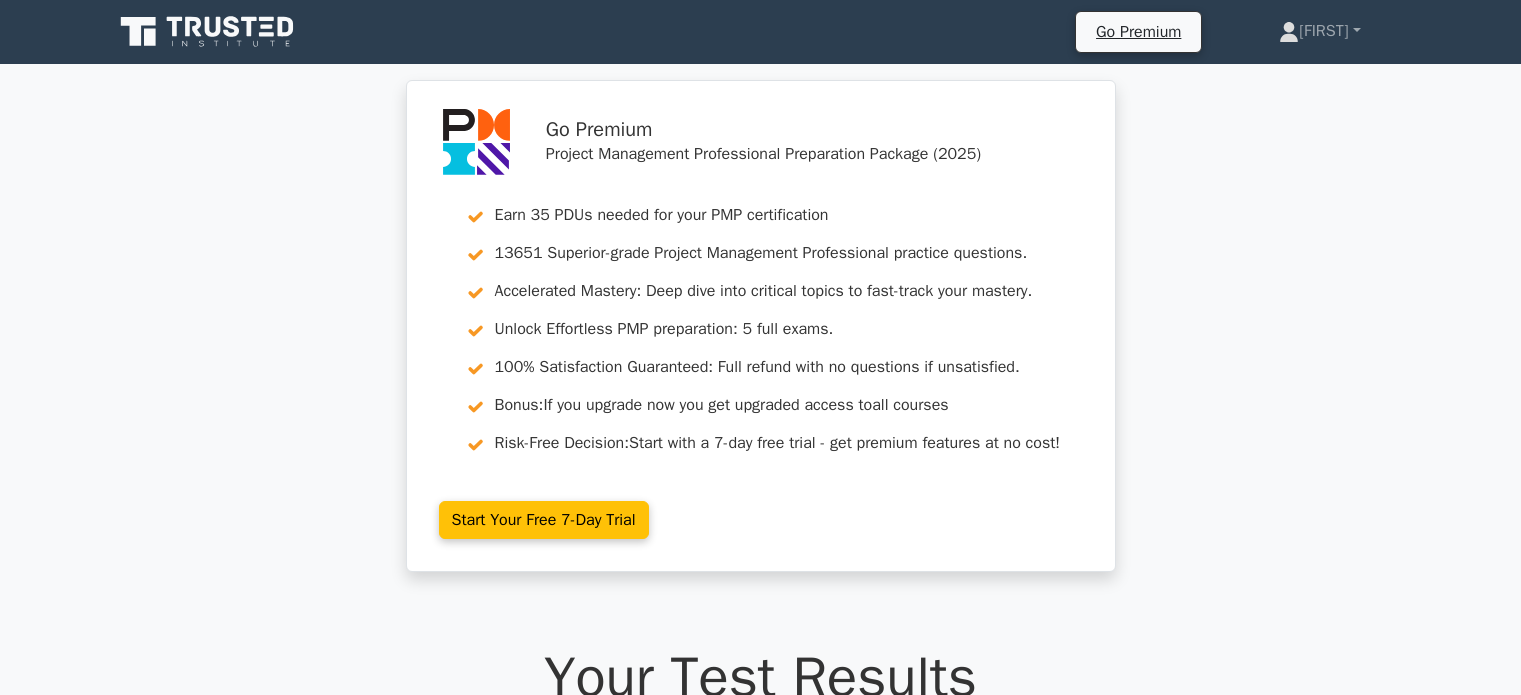 scroll, scrollTop: 0, scrollLeft: 0, axis: both 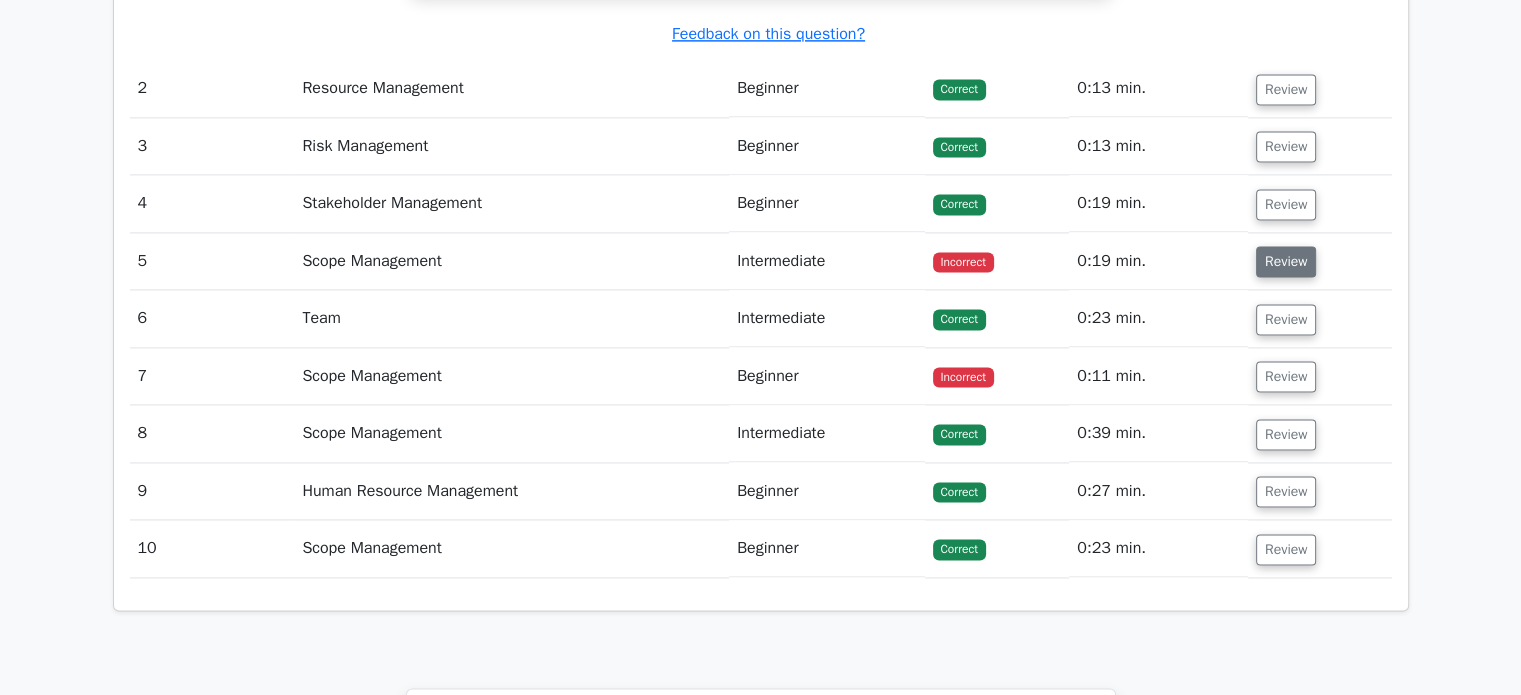 click on "Review" at bounding box center (1286, 261) 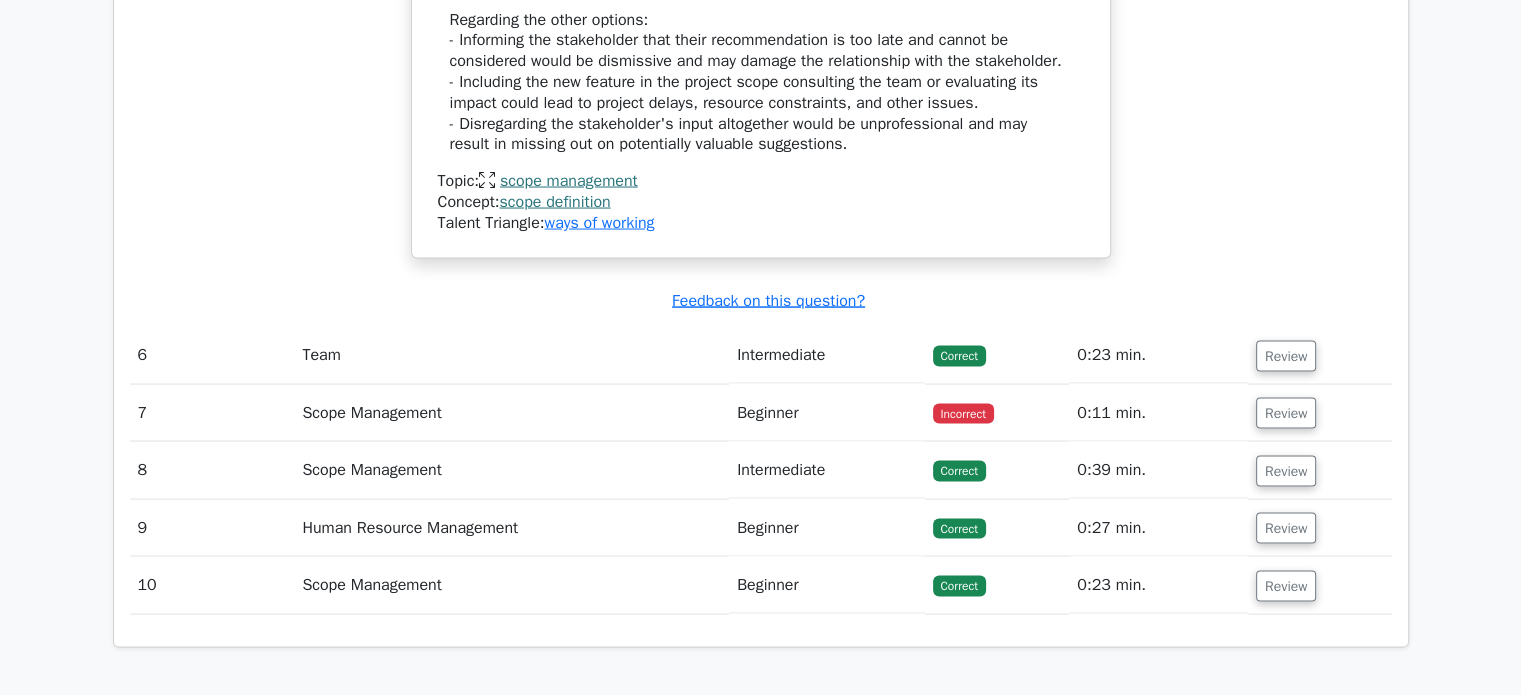 scroll, scrollTop: 3951, scrollLeft: 0, axis: vertical 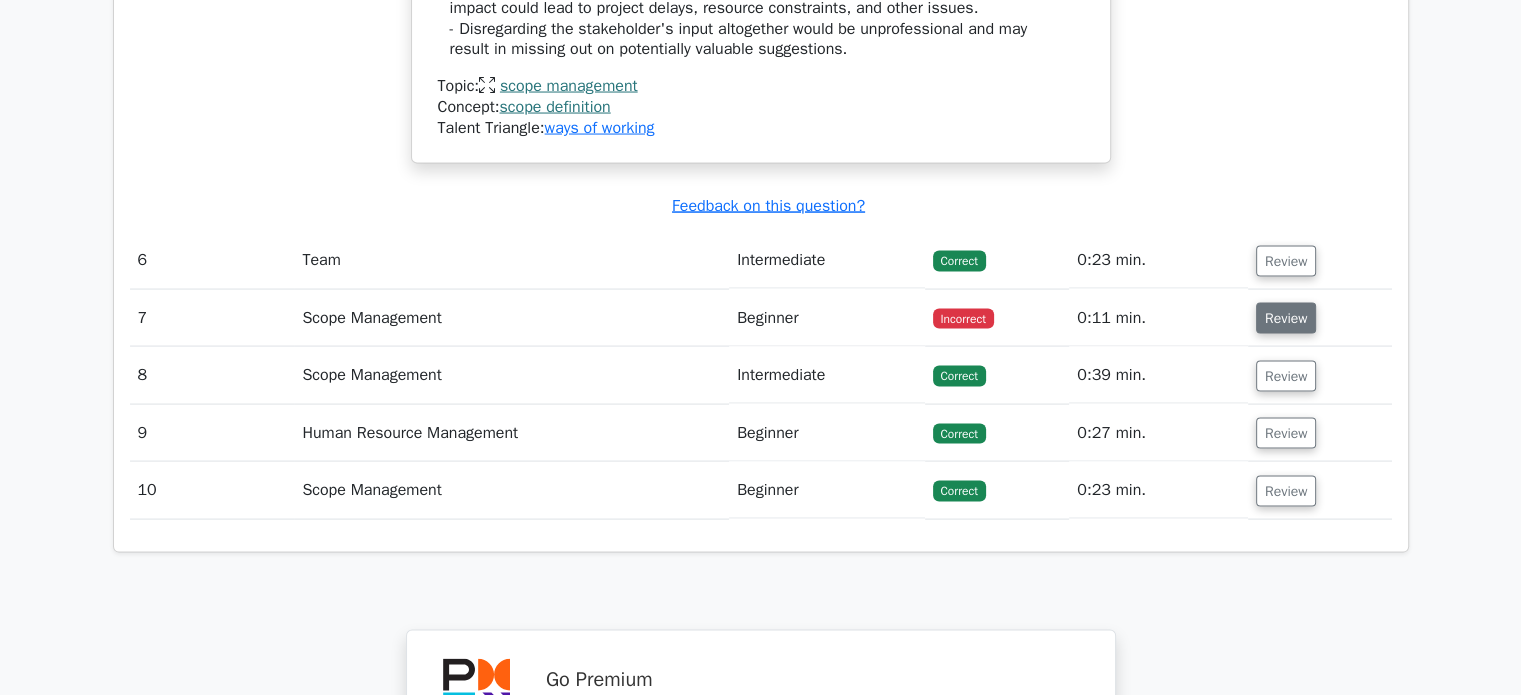 click on "Review" at bounding box center [1286, 318] 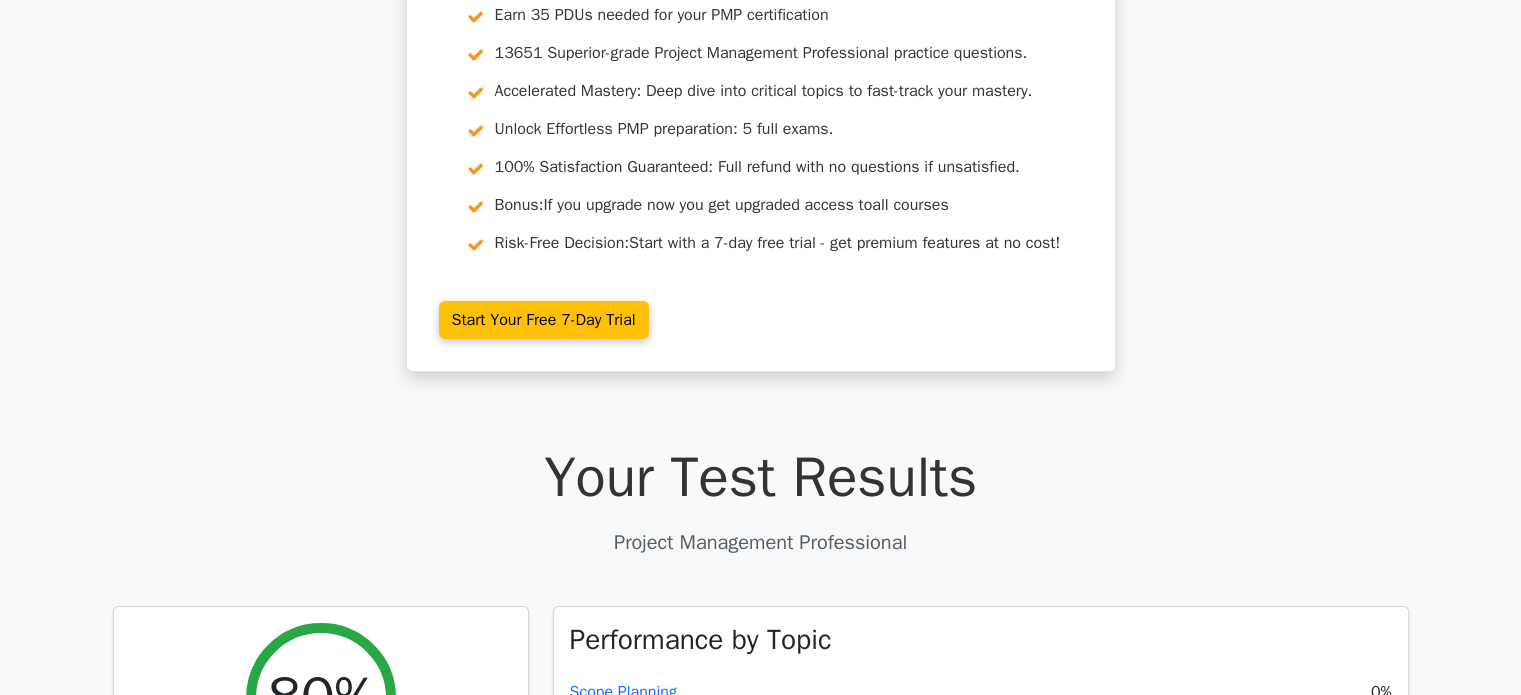 scroll, scrollTop: 0, scrollLeft: 0, axis: both 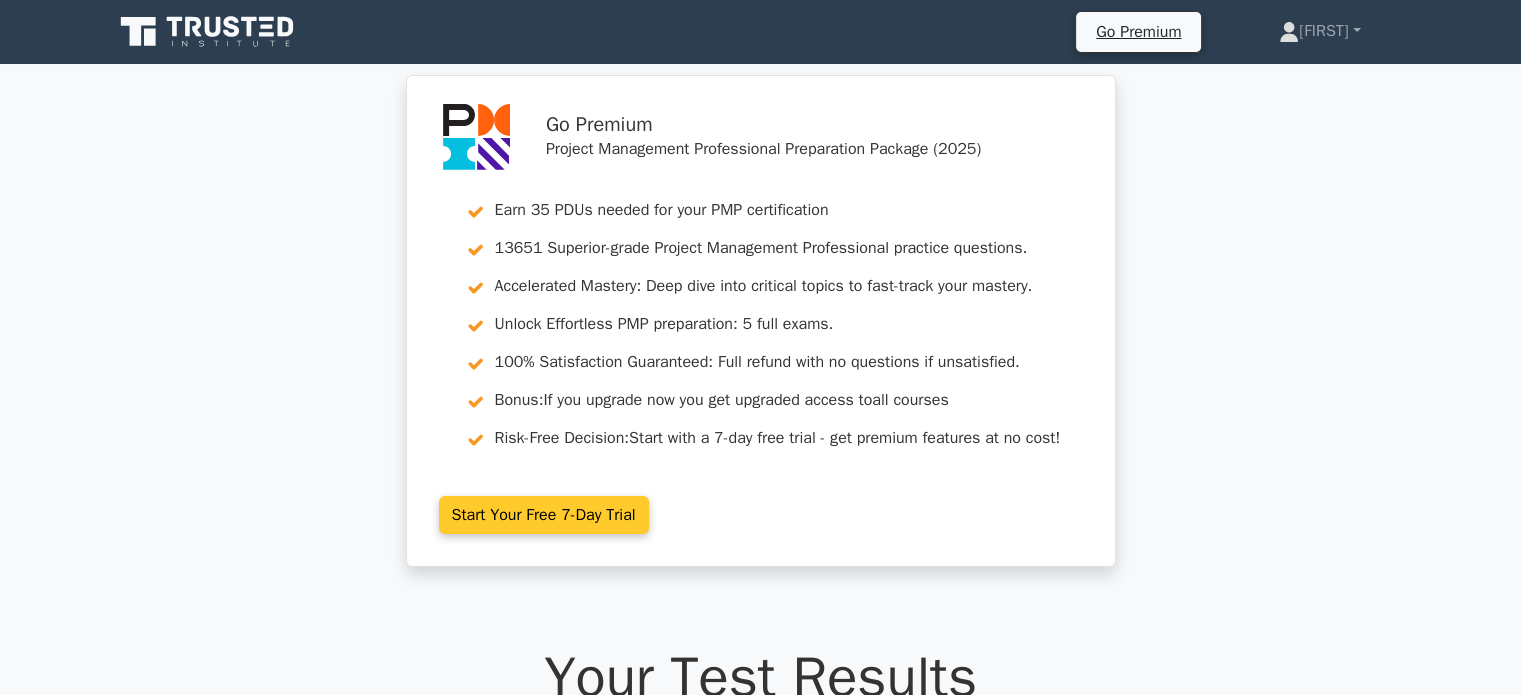 click on "Start Your Free 7-Day Trial" at bounding box center (544, 515) 